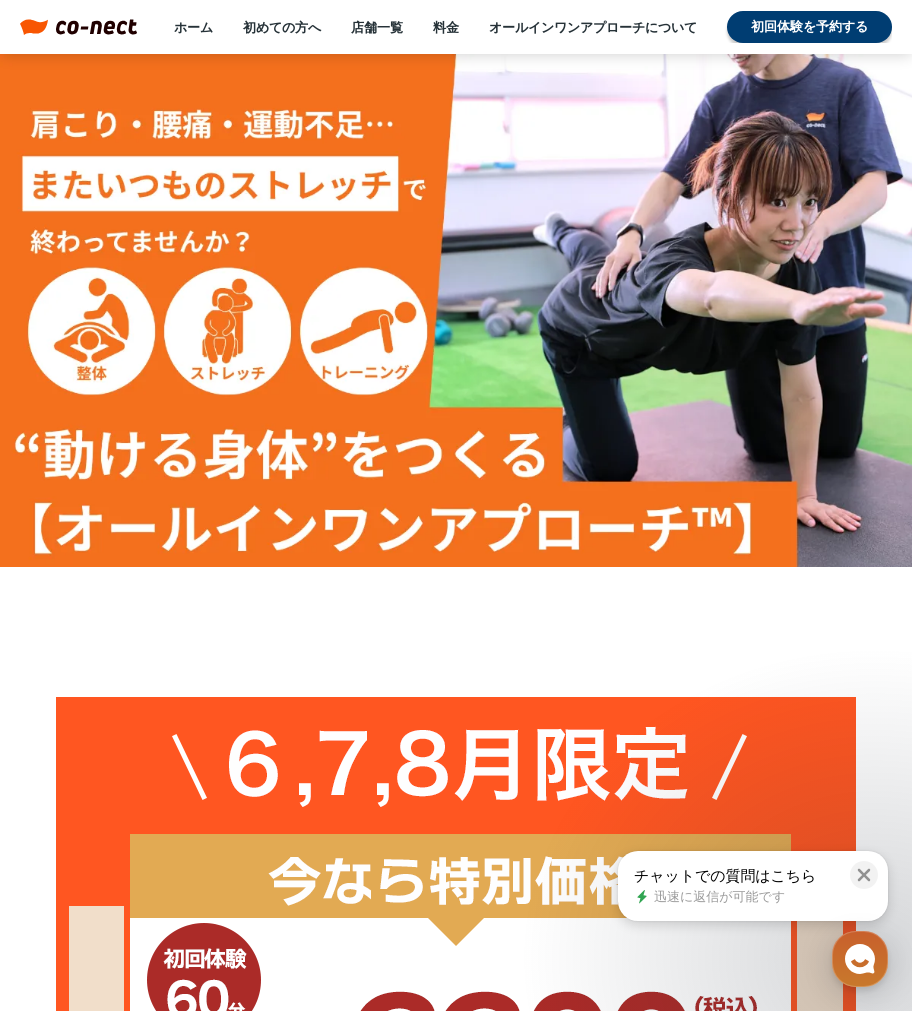 scroll, scrollTop: 0, scrollLeft: 0, axis: both 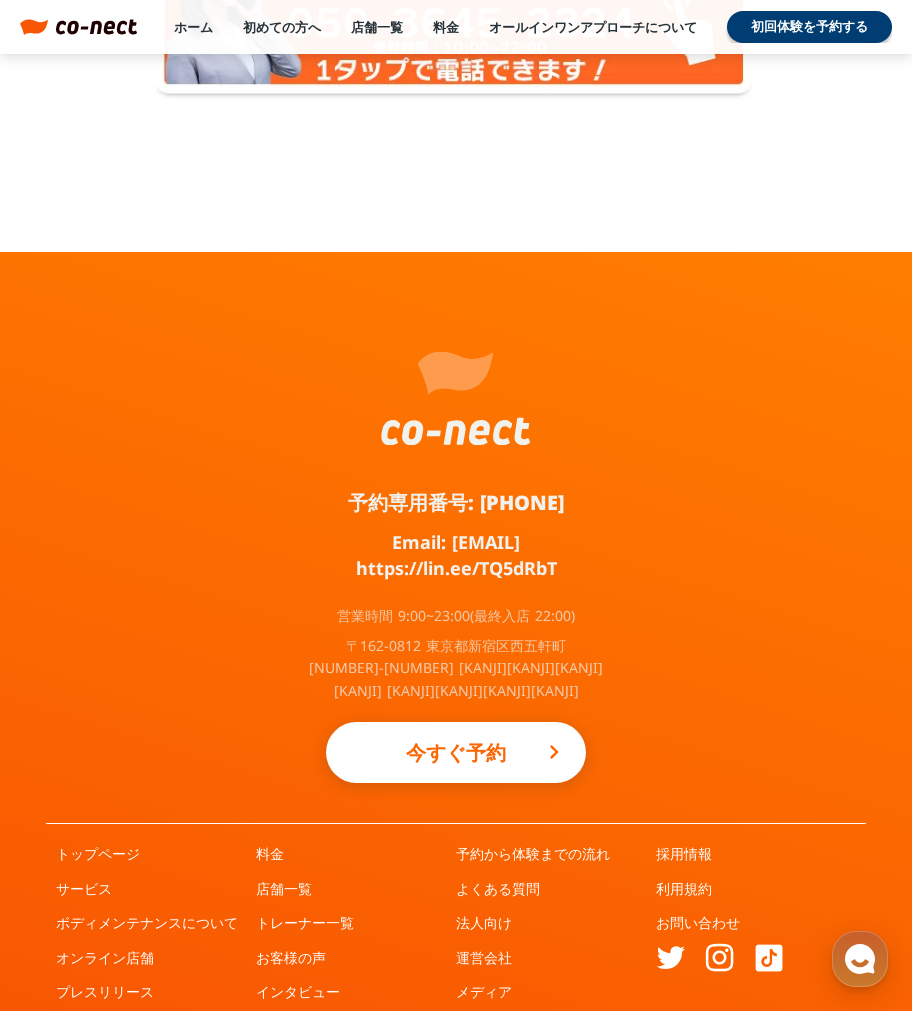 click on "よくある質問" at bounding box center [498, 889] 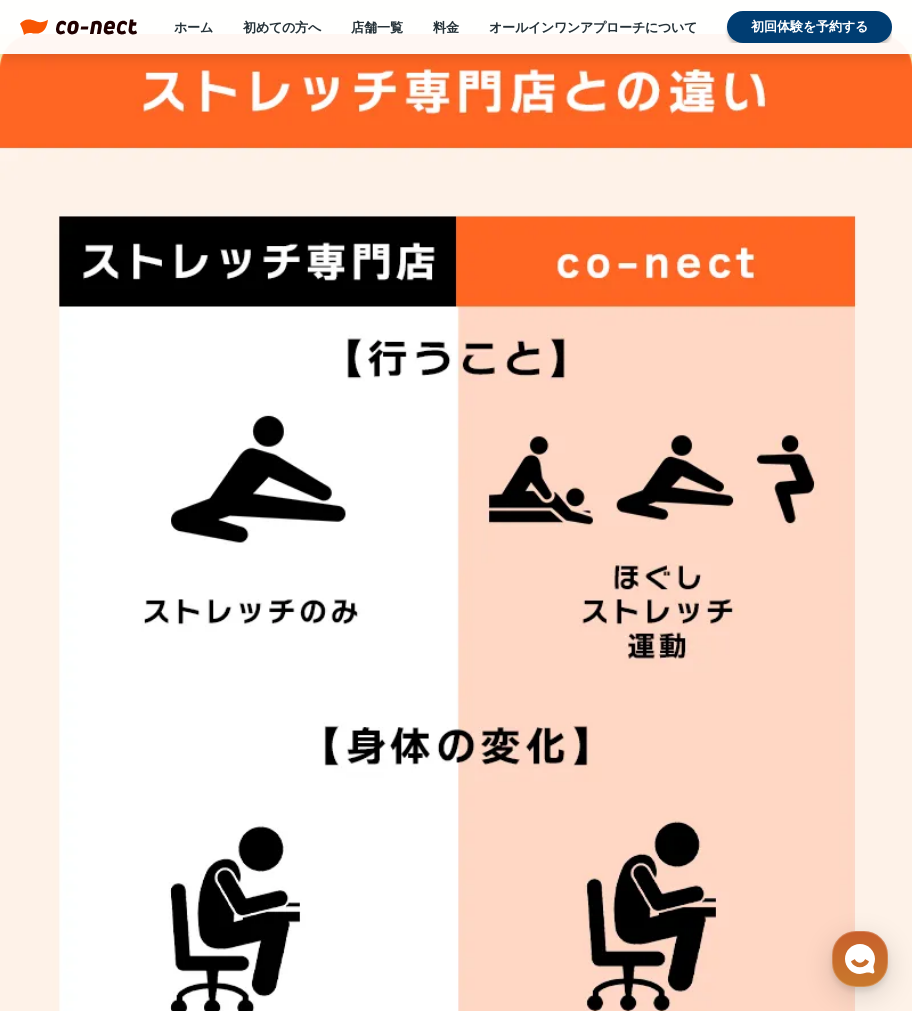 scroll, scrollTop: 5292, scrollLeft: 0, axis: vertical 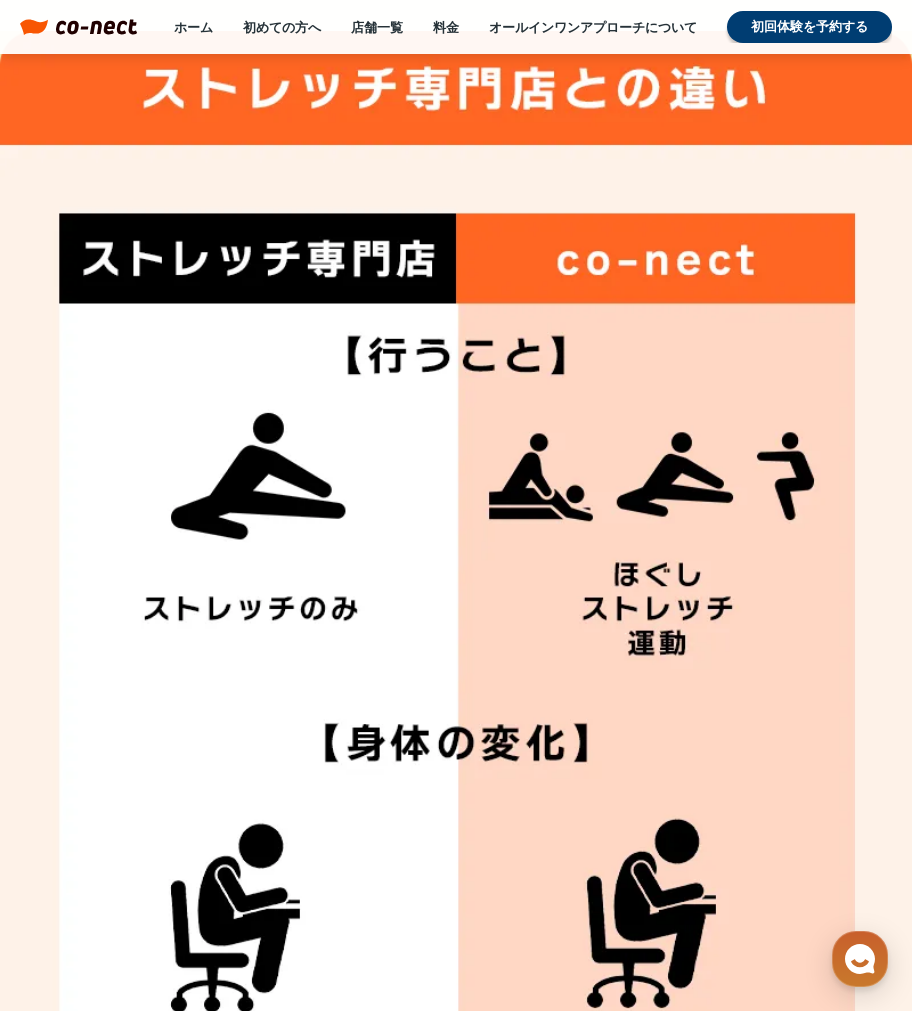 click on "通い方" at bounding box center (775, 3421) 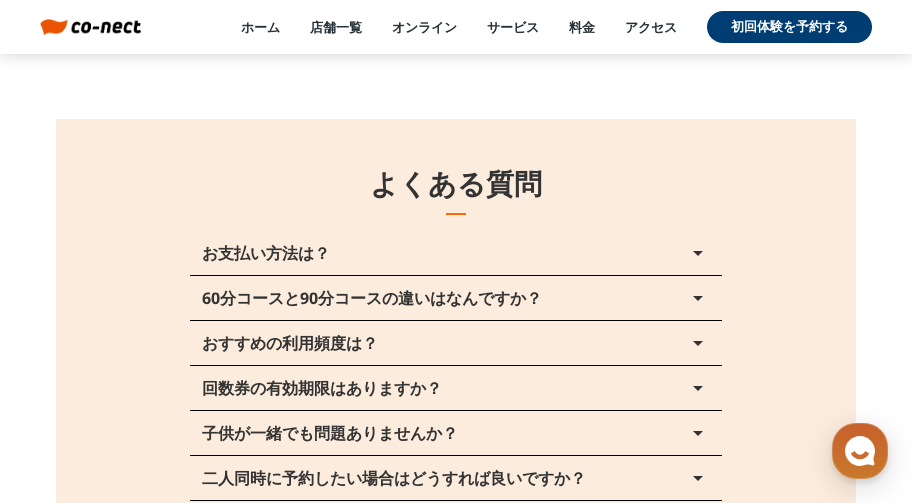 scroll, scrollTop: 22407, scrollLeft: 0, axis: vertical 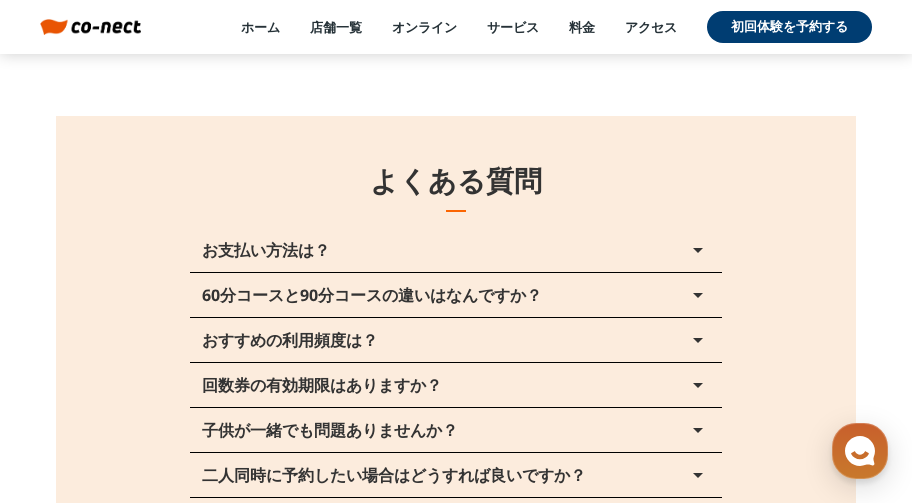 click on "お支払い方法は？ arrow_drop_up" at bounding box center (456, 250) 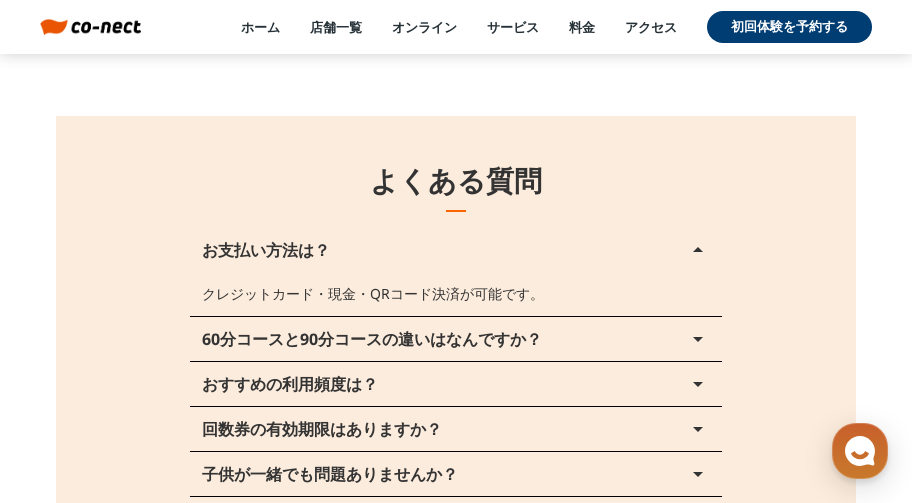 scroll, scrollTop: 22406, scrollLeft: 0, axis: vertical 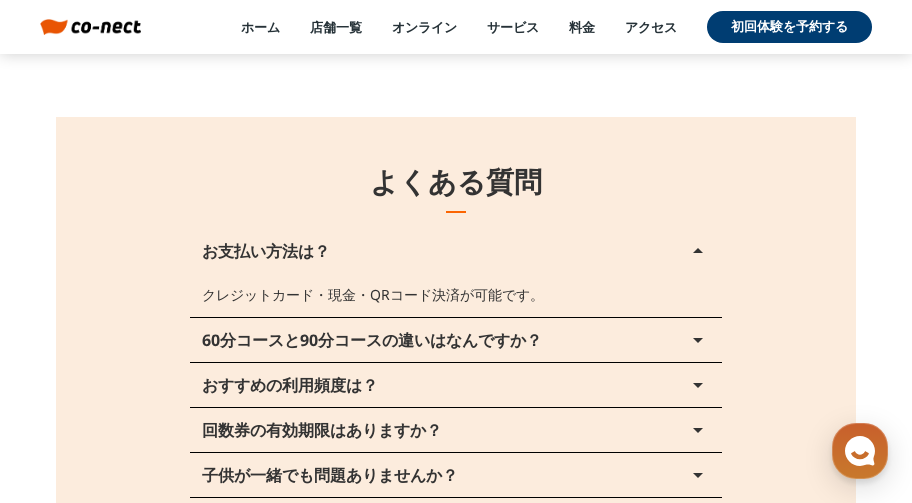 click on "お支払い方法は？ arrow_drop_up" at bounding box center [456, 251] 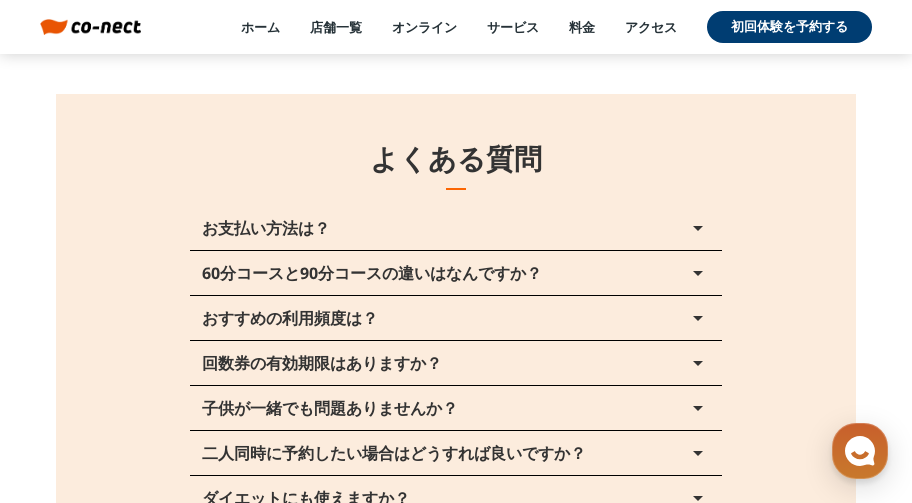click on "60分コースと90分コースの違いはなんですか？" at bounding box center (372, 273) 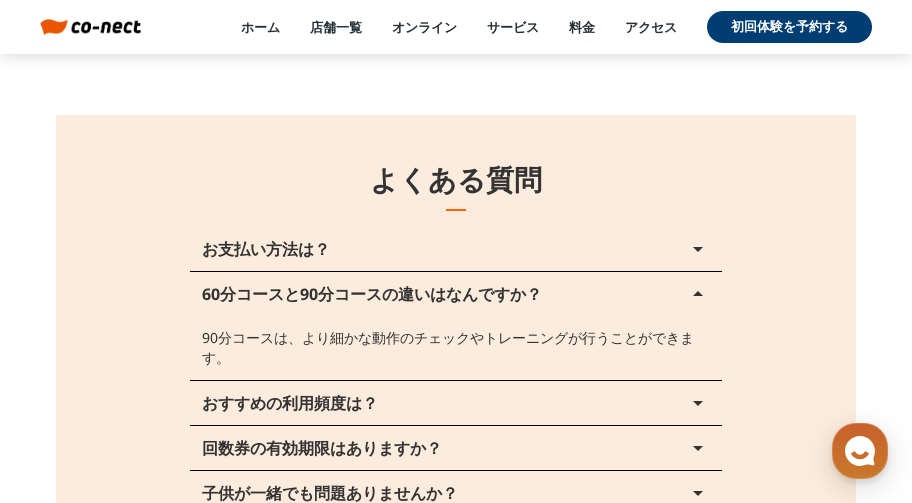 scroll, scrollTop: 22405, scrollLeft: 0, axis: vertical 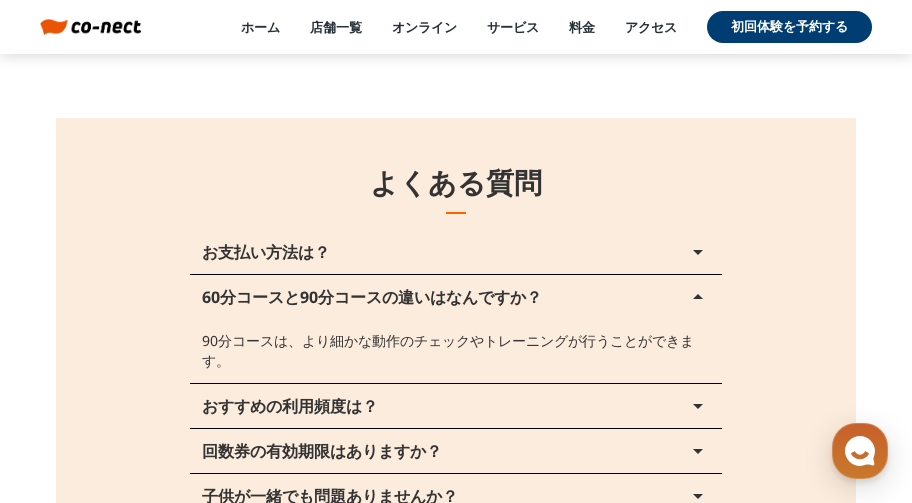 click on "60分コースと90分コースの違いはなんですか？" at bounding box center (372, 297) 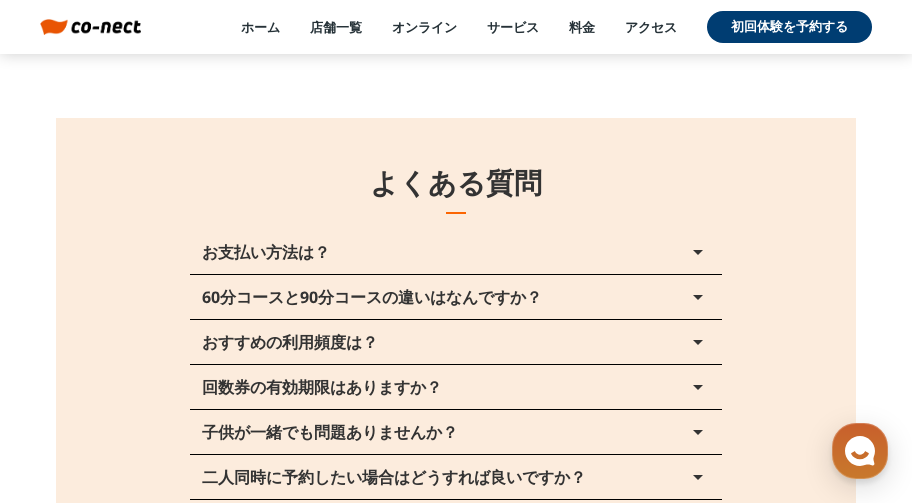 scroll, scrollTop: 22408, scrollLeft: 0, axis: vertical 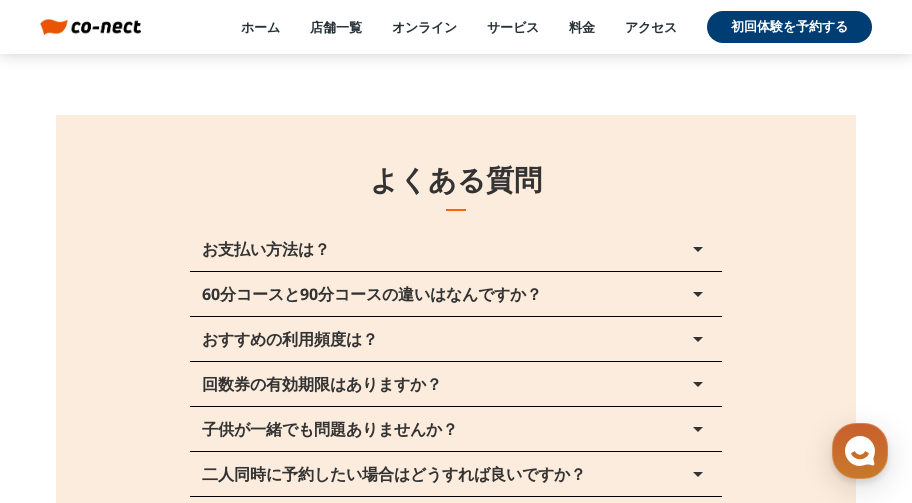 click on "おすすめの利用頻度は？ arrow_drop_up" at bounding box center (456, 339) 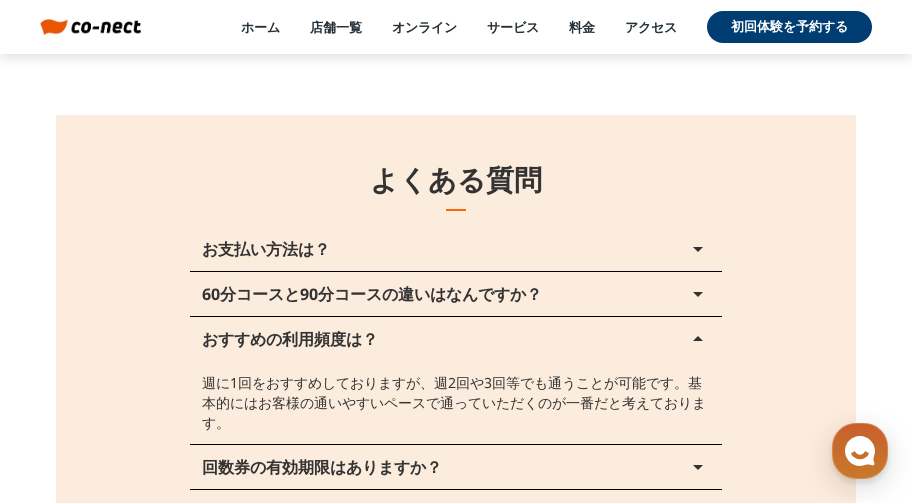 scroll, scrollTop: 22405, scrollLeft: 0, axis: vertical 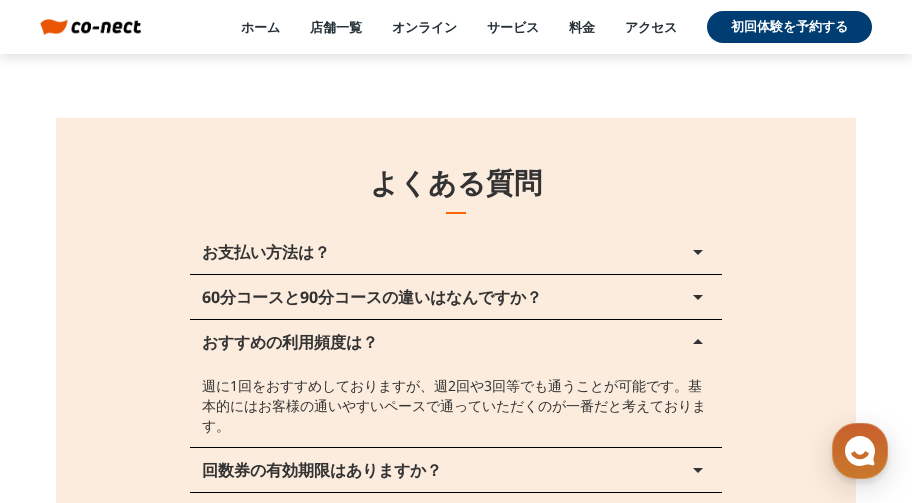 click on "おすすめの利用頻度は？ arrow_drop_up" at bounding box center (456, 342) 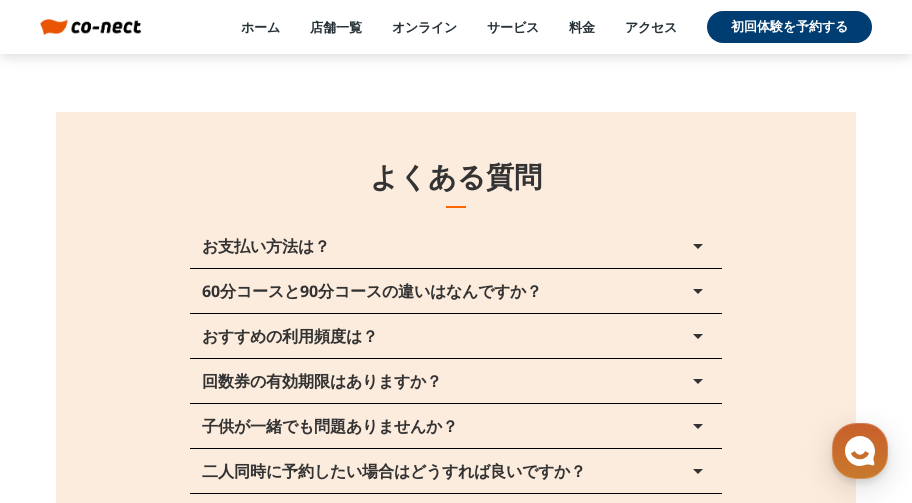 click on "回数券の有効期限はありますか？ arrow_drop_up" at bounding box center (456, 381) 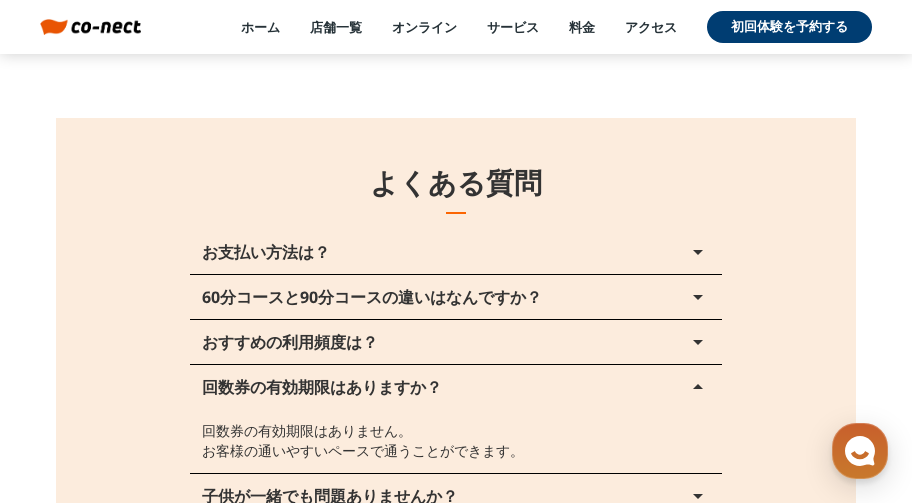 click on "回数券の有効期限はありますか？ arrow_drop_up" at bounding box center [456, 387] 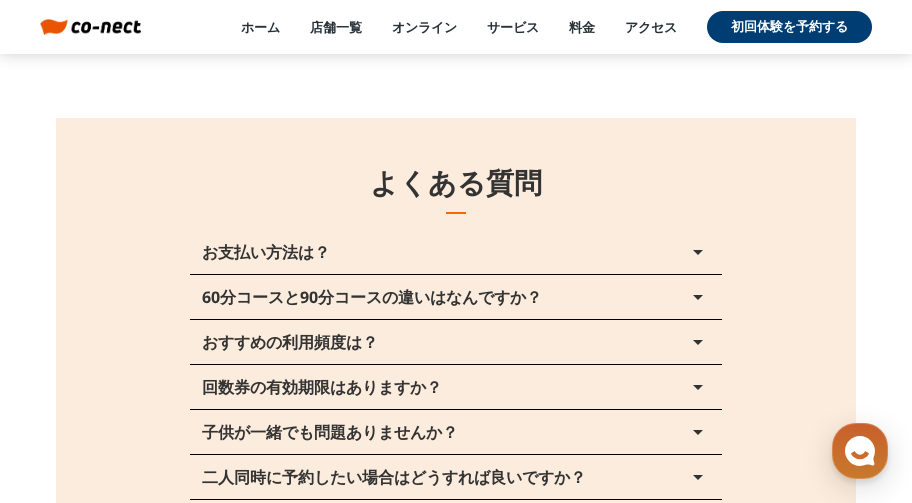 scroll, scrollTop: 22424, scrollLeft: 0, axis: vertical 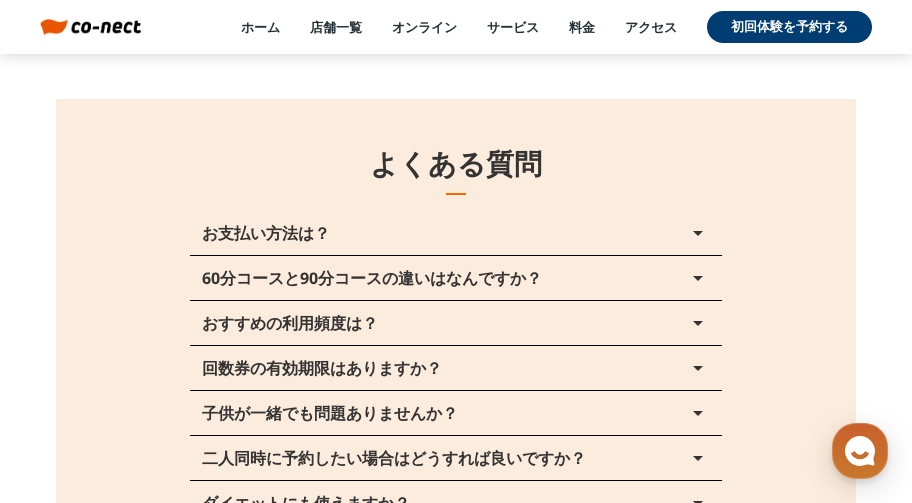 click on "子供が一緒でも問題ありませんか？" at bounding box center (330, 413) 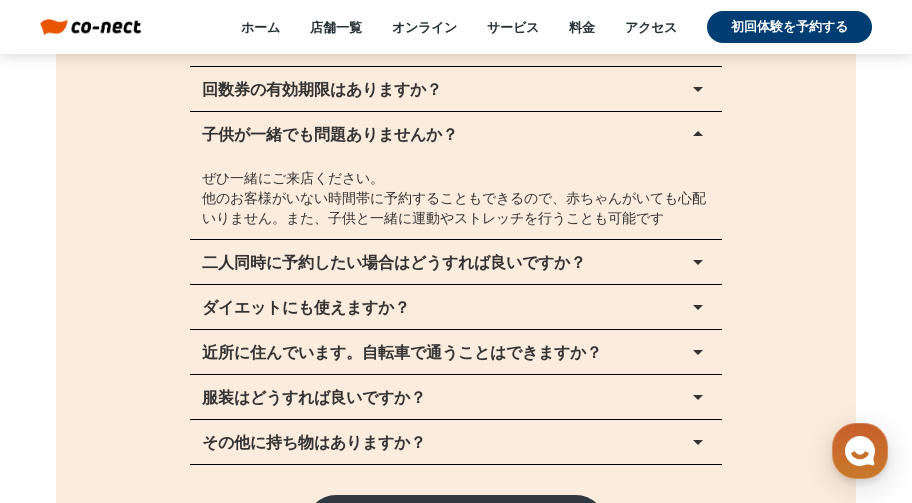 scroll, scrollTop: 22705, scrollLeft: 0, axis: vertical 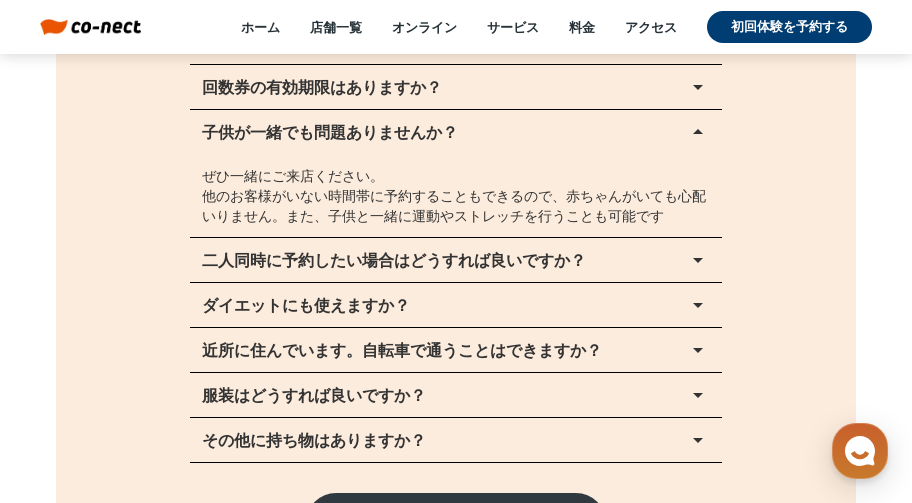 click on "二人同時に予約したい場合はどうすれば良いですか？" at bounding box center (394, 260) 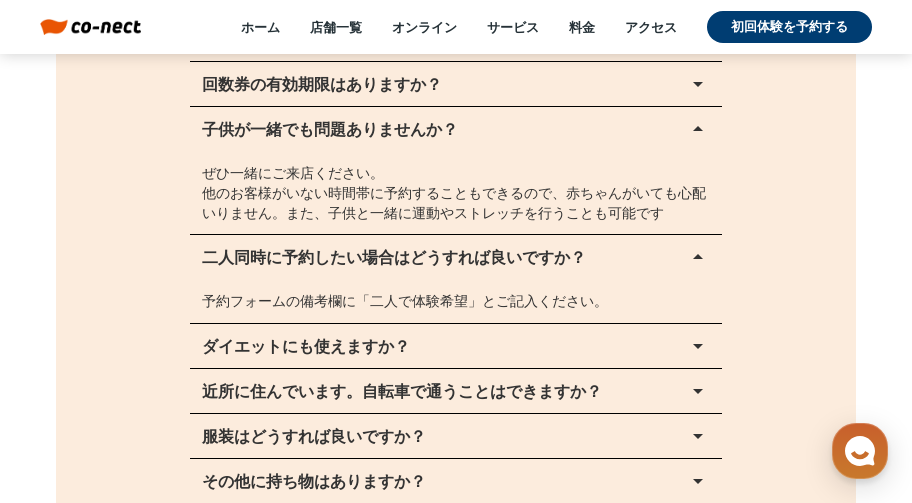 scroll, scrollTop: 22704, scrollLeft: 0, axis: vertical 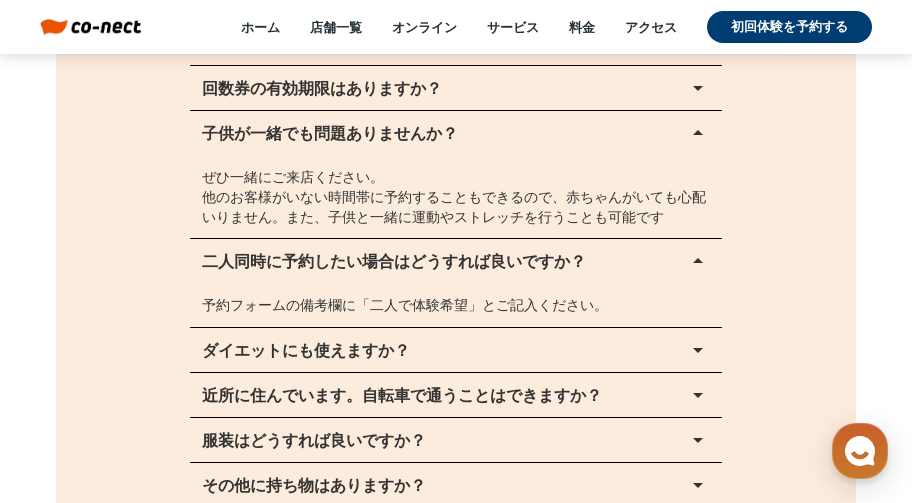click on "ダイエットにも使えますか？" at bounding box center (306, 350) 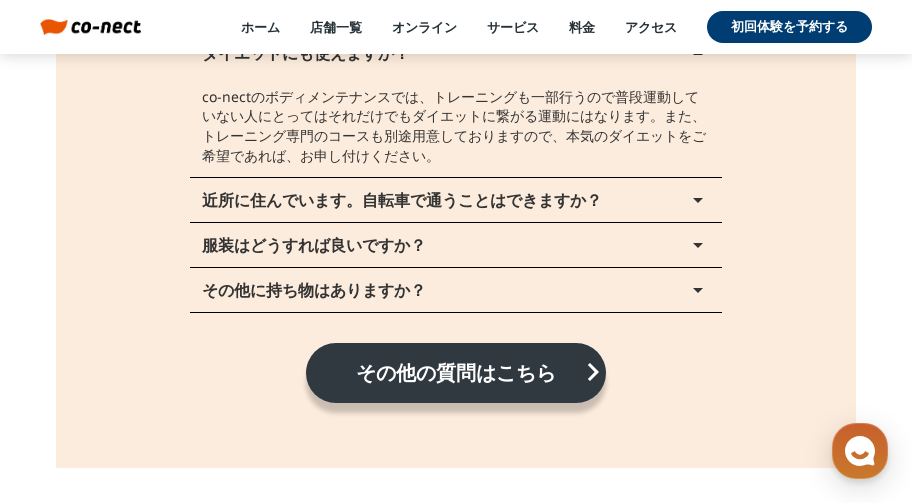 scroll, scrollTop: 23002, scrollLeft: 0, axis: vertical 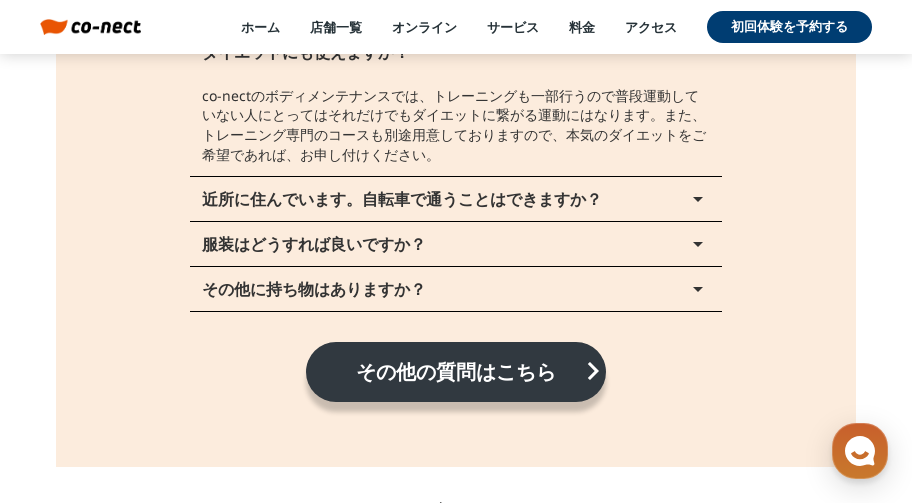 click on "近所に住んでいます。自転車で通うことはできますか？" at bounding box center [402, 199] 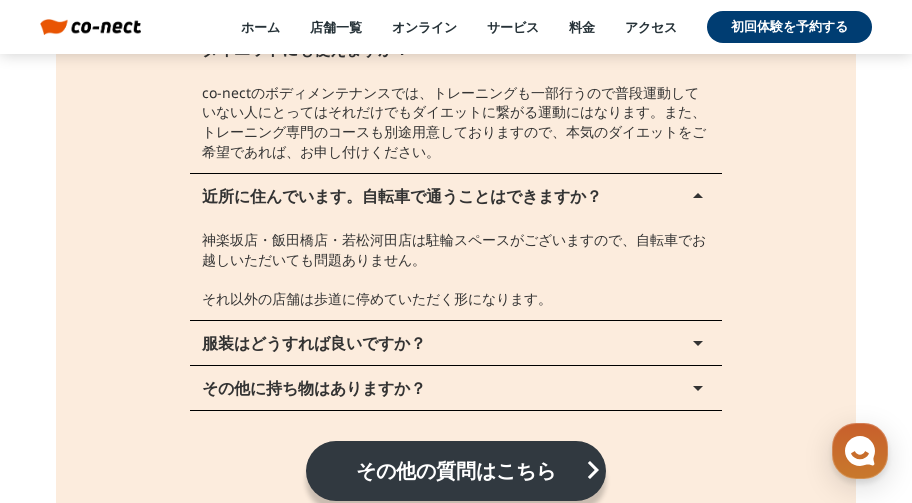 scroll, scrollTop: 23000, scrollLeft: 0, axis: vertical 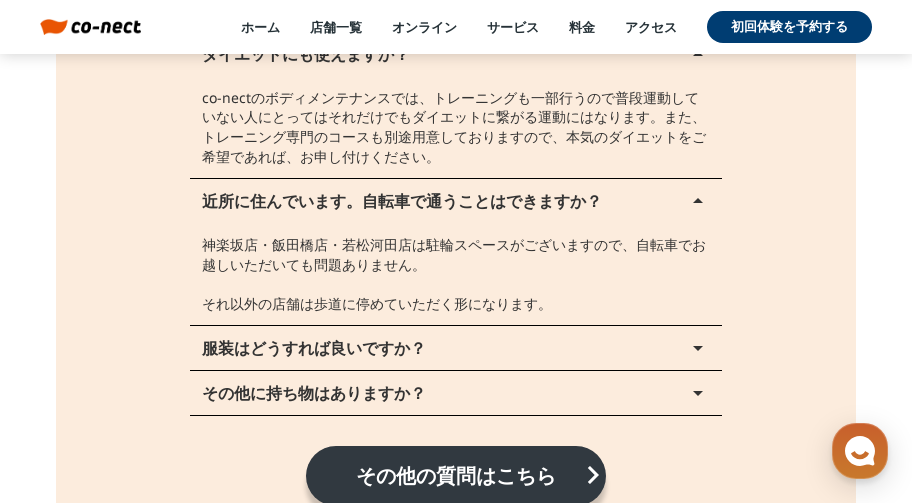 click on "服装はどうすれば良いですか？ arrow_drop_up" at bounding box center [456, 348] 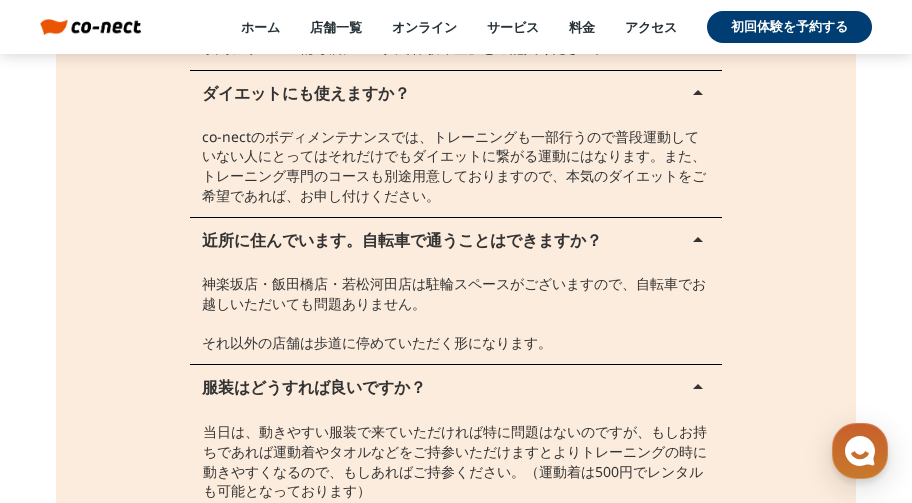 scroll, scrollTop: 23398, scrollLeft: 0, axis: vertical 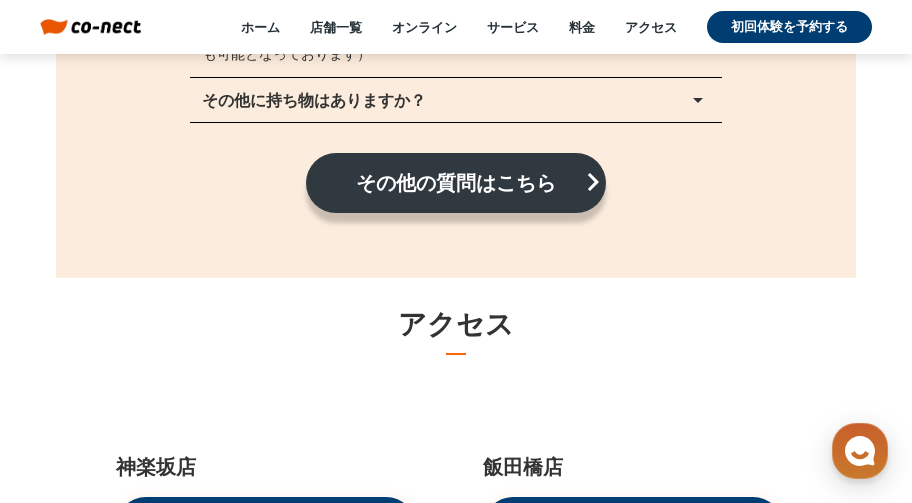 click on "その他に持ち物はありますか？" at bounding box center [314, 100] 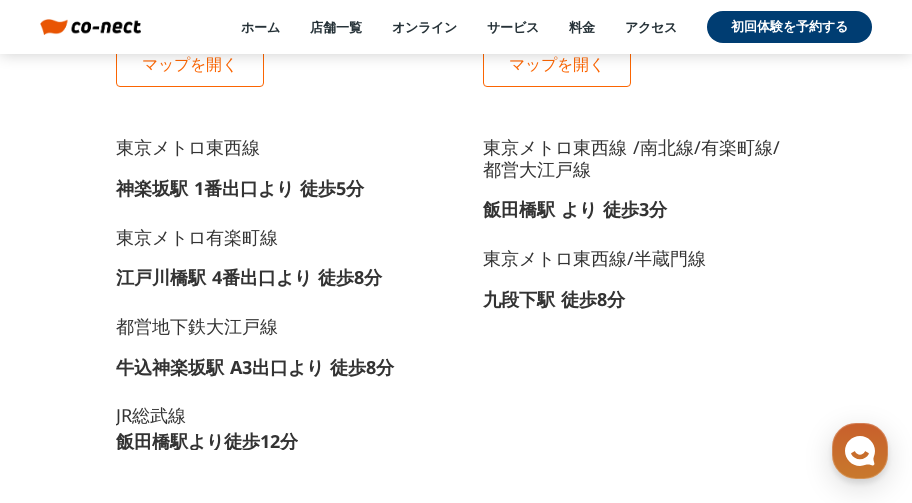 scroll, scrollTop: 25295, scrollLeft: 0, axis: vertical 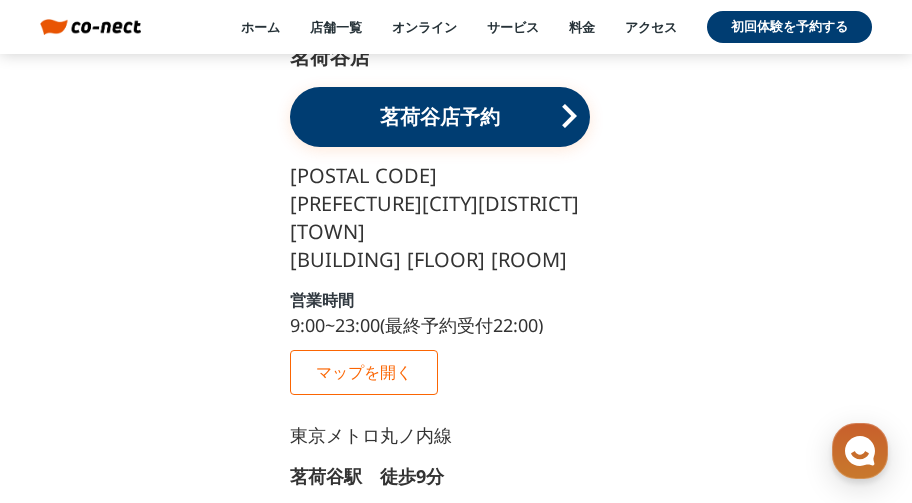 click on "オンライン" at bounding box center (424, 27) 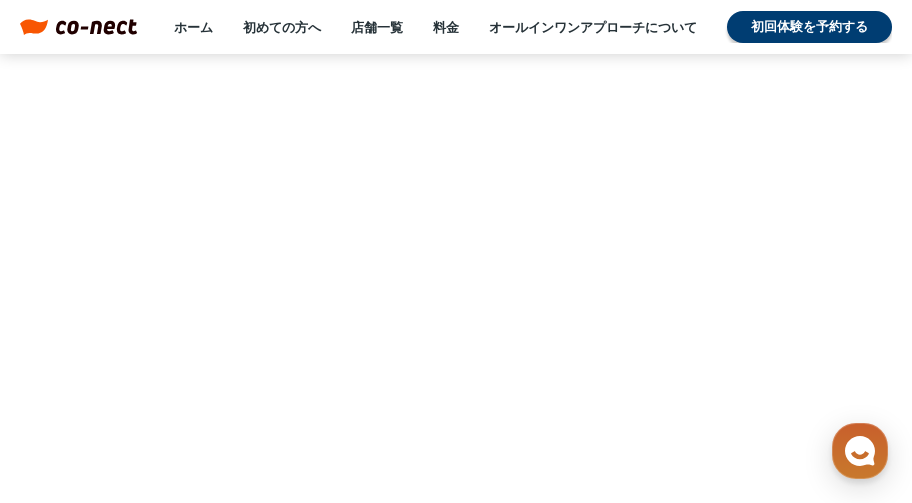 scroll, scrollTop: 25287, scrollLeft: 0, axis: vertical 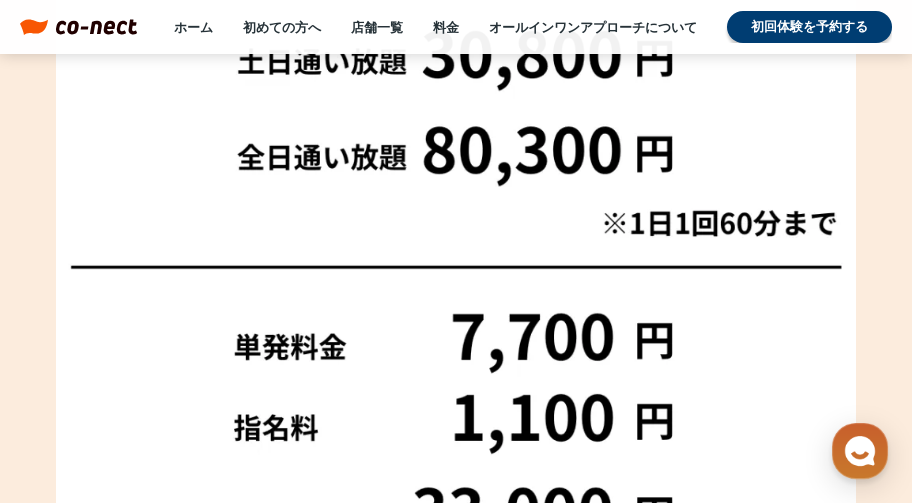 click on "ホーム" at bounding box center (193, 27) 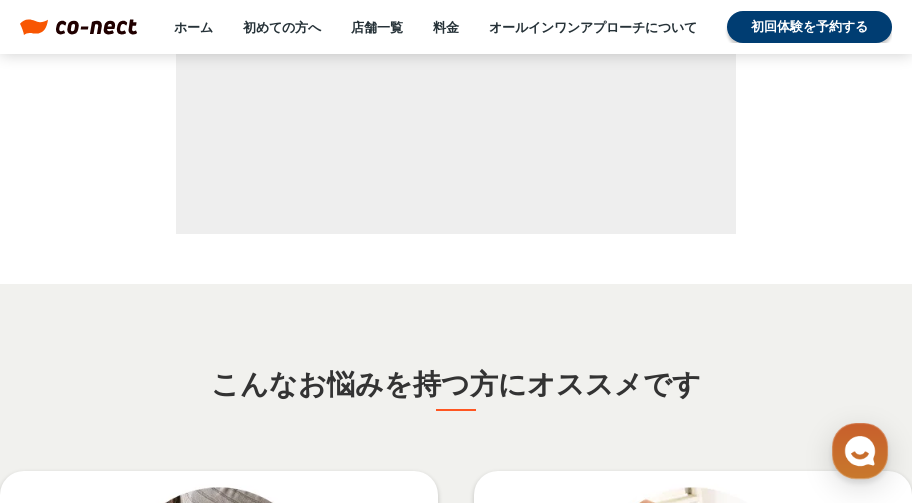 scroll, scrollTop: 2780, scrollLeft: 0, axis: vertical 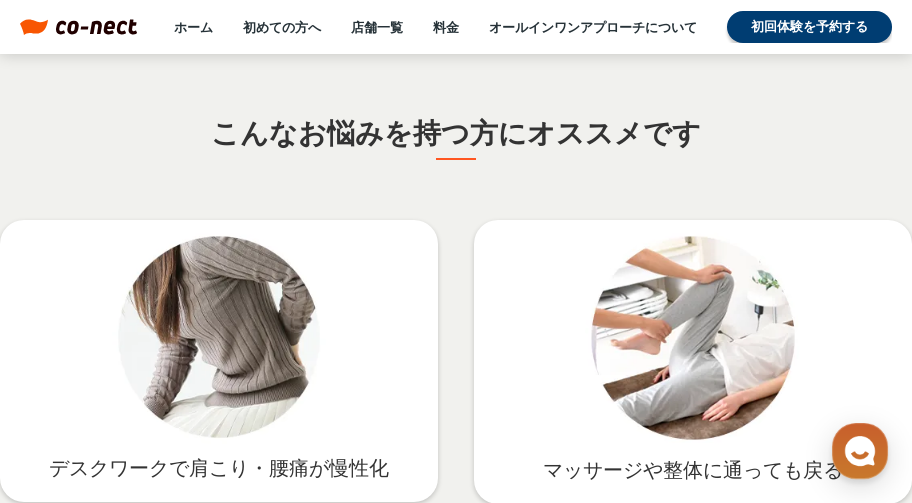 click on "トレーナー一覧" at bounding box center (305, 10784) 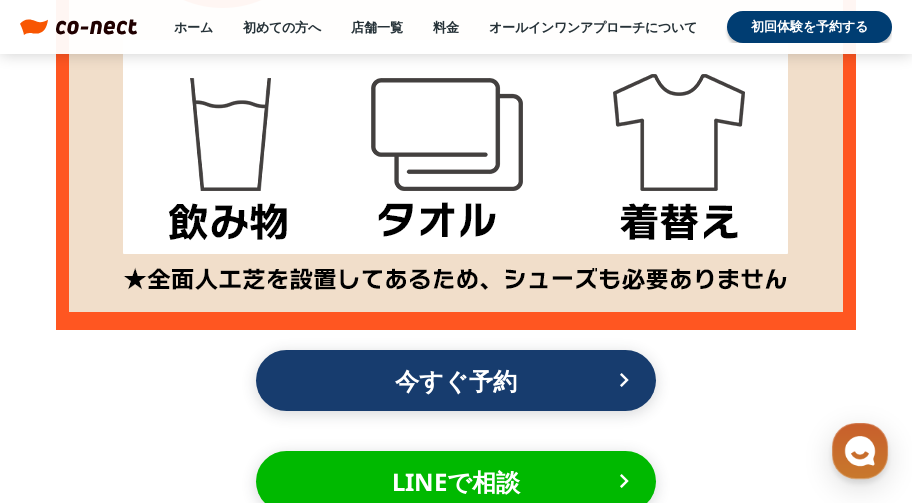 scroll, scrollTop: 2796, scrollLeft: 0, axis: vertical 